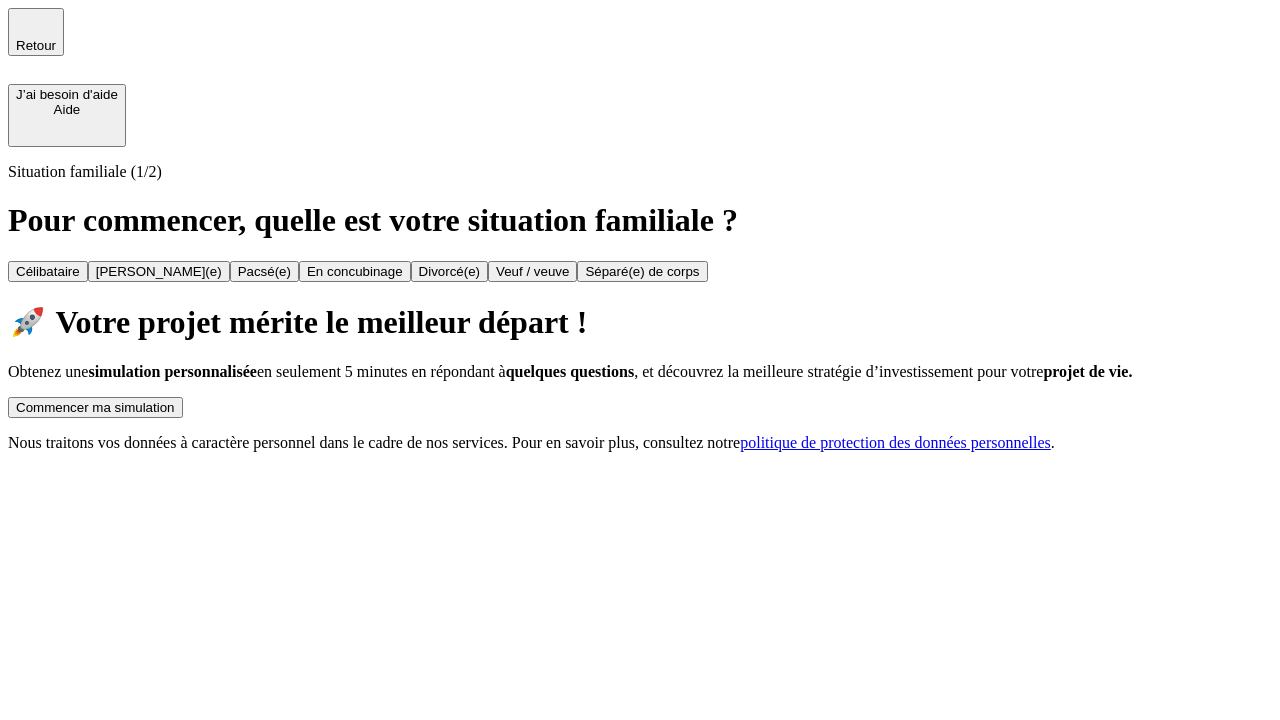 scroll, scrollTop: 0, scrollLeft: 0, axis: both 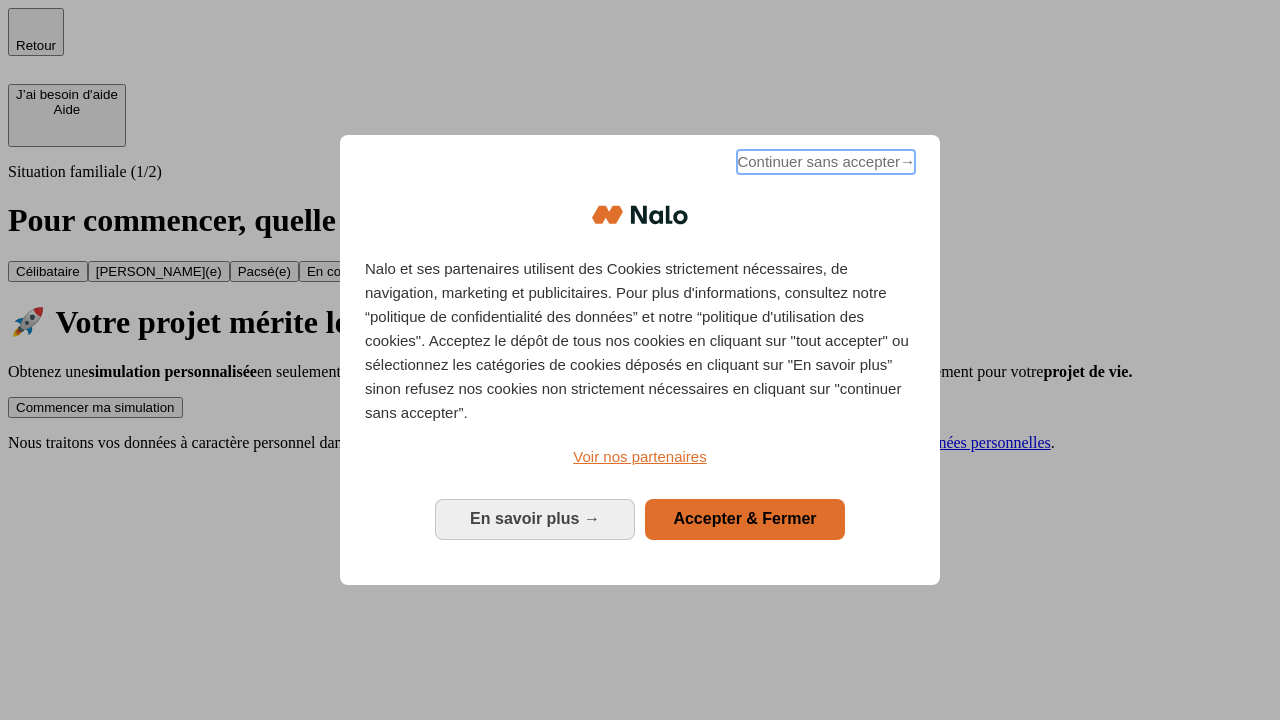 click on "Continuer sans accepter  →" at bounding box center [826, 162] 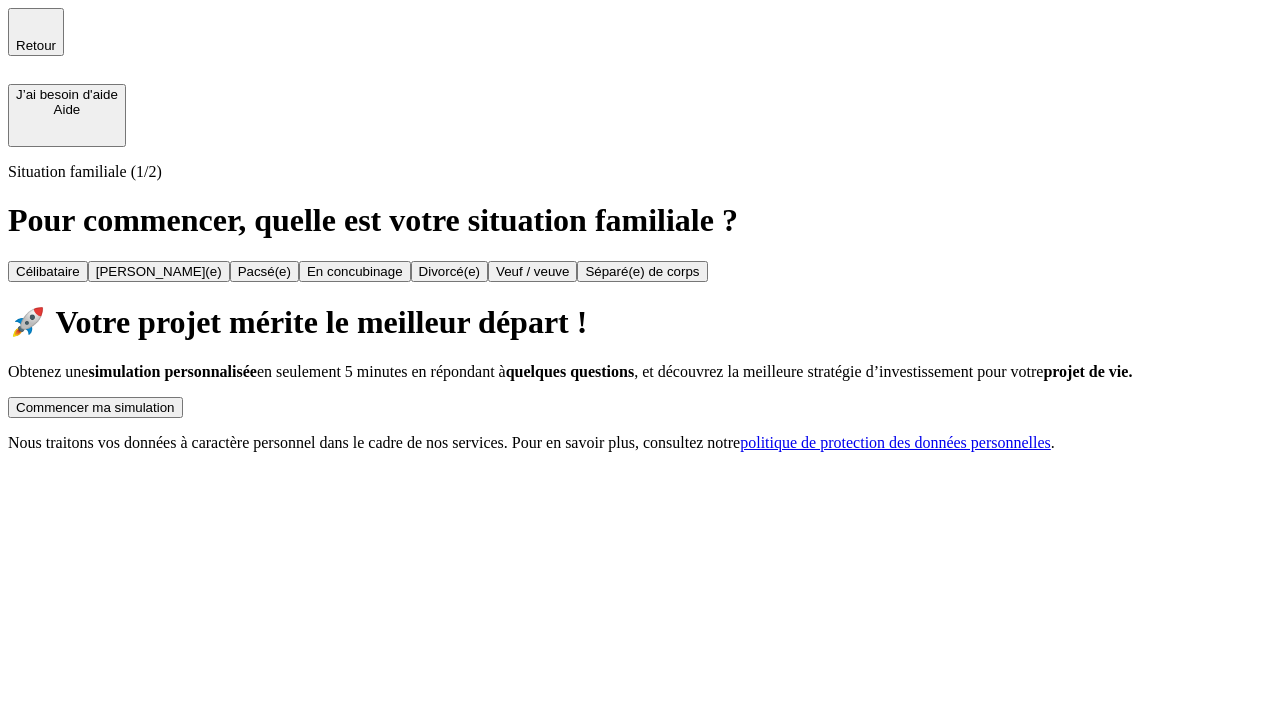 click on "Commencer ma simulation" at bounding box center (95, 407) 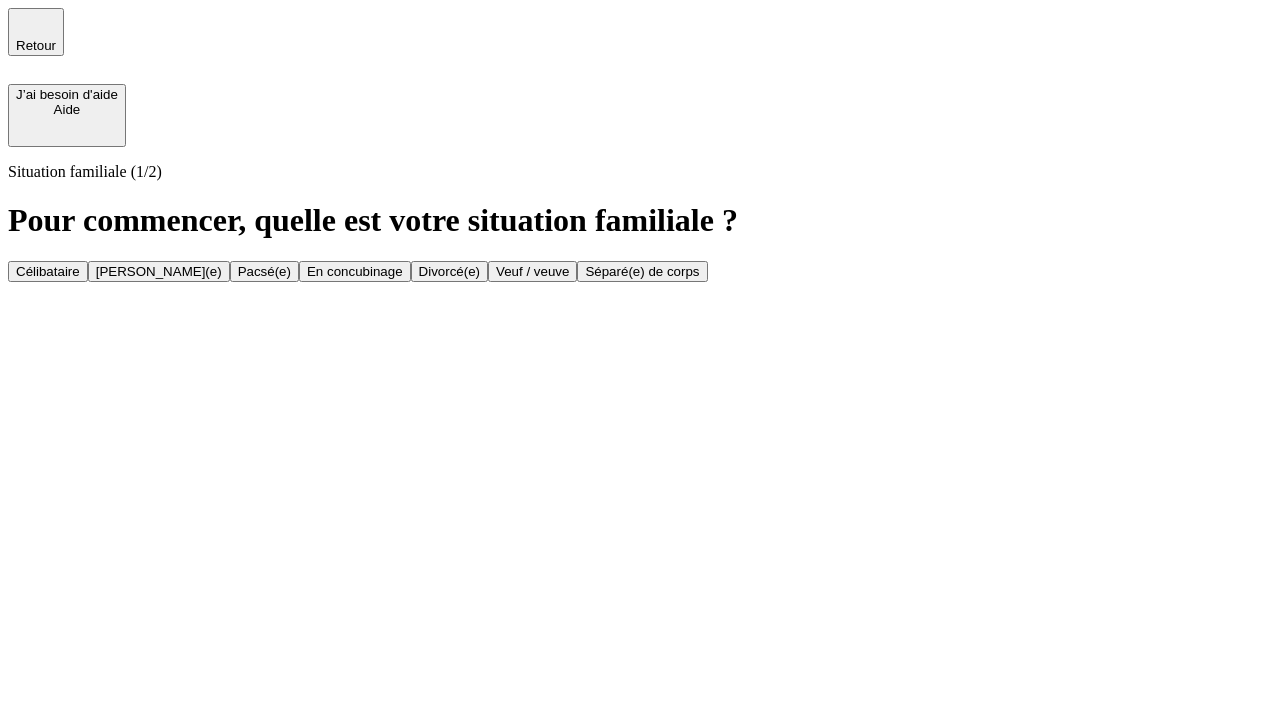 click on "[PERSON_NAME](e)" at bounding box center (159, 271) 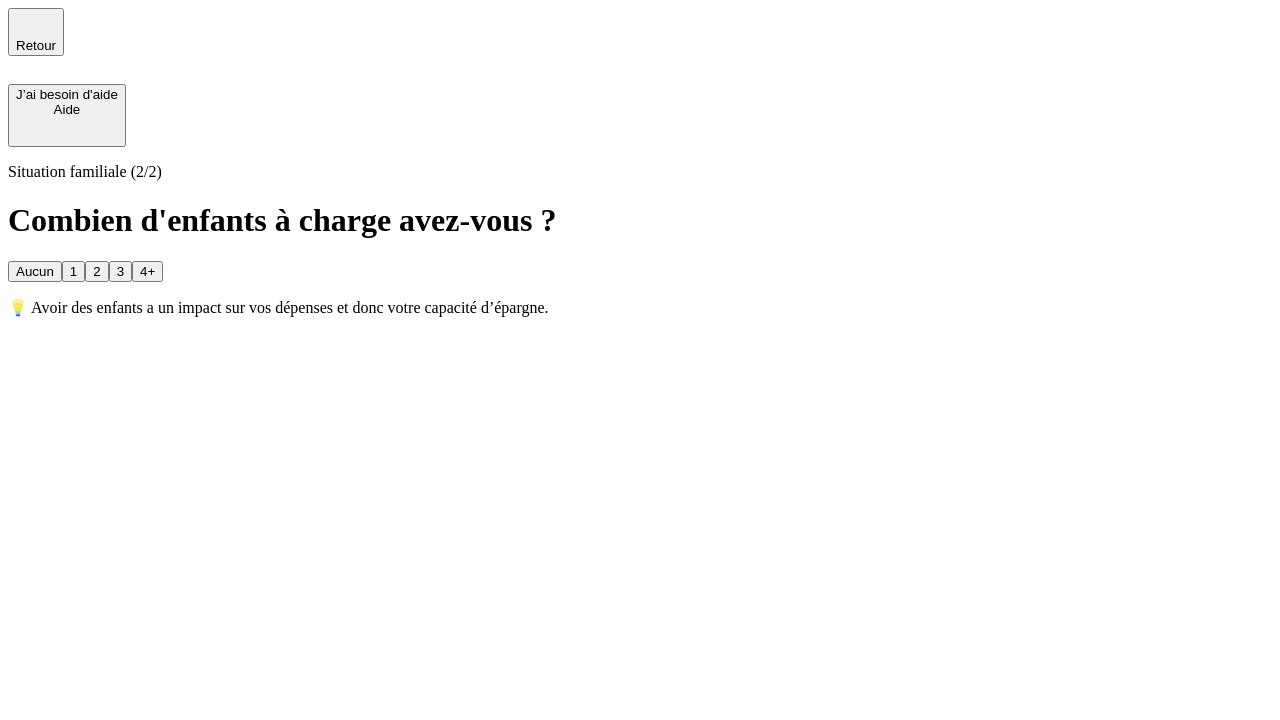 click on "1" at bounding box center [73, 271] 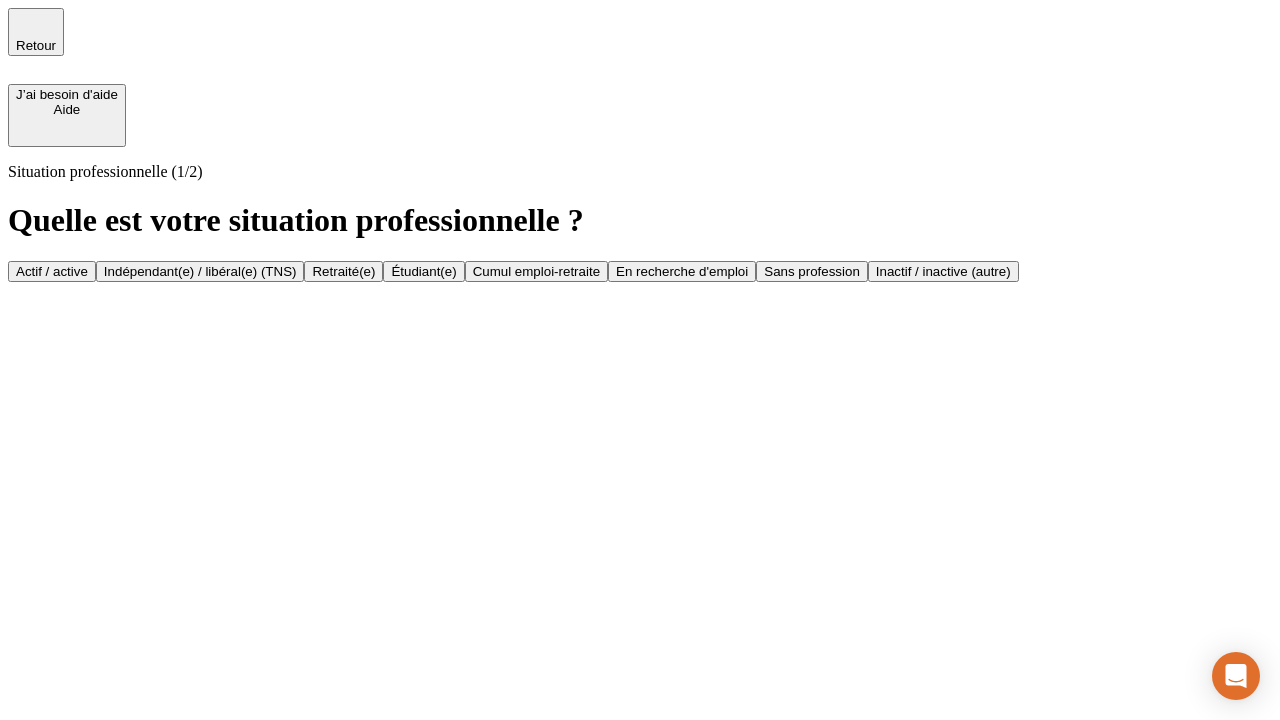 click on "Actif / active" at bounding box center [52, 271] 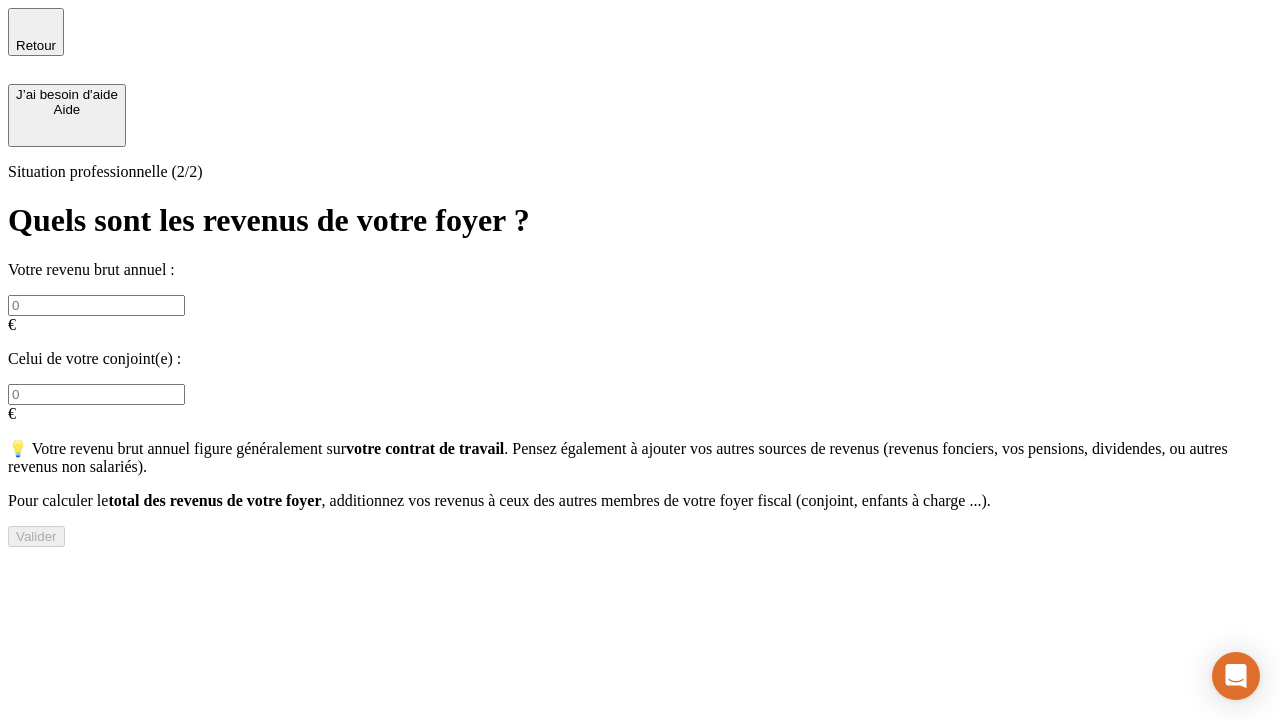 click at bounding box center (96, 305) 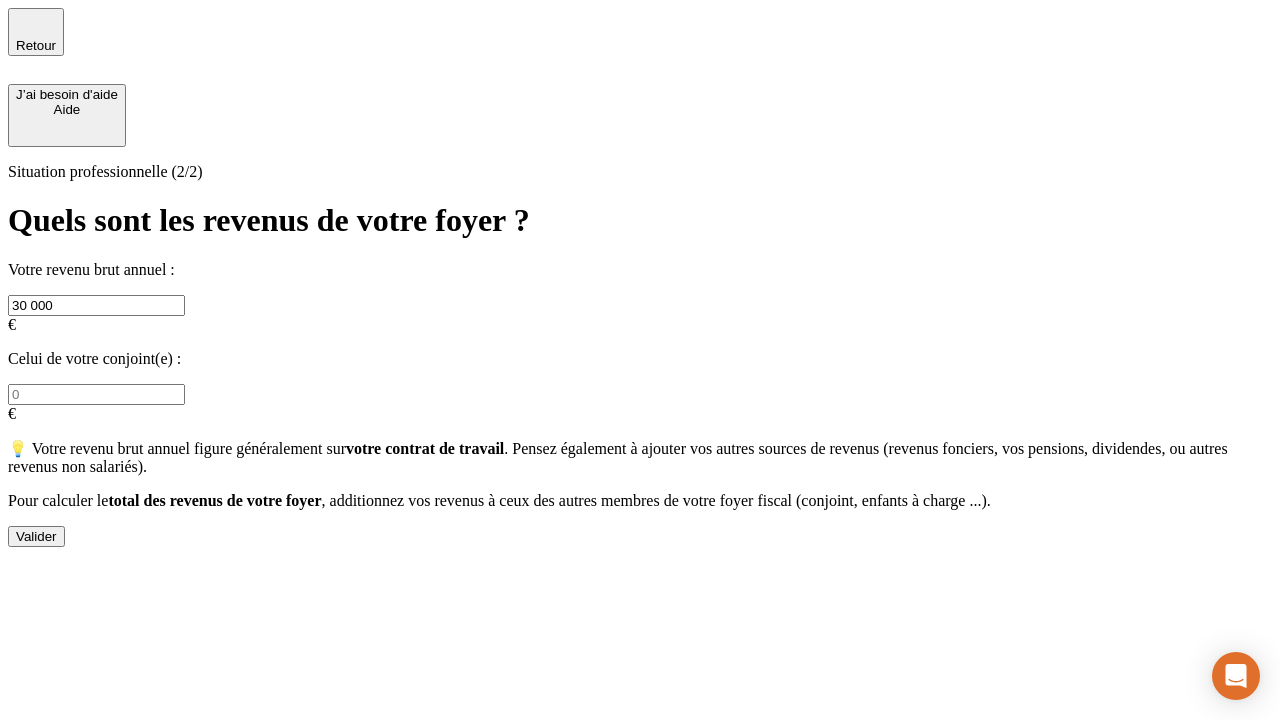 type on "30 000" 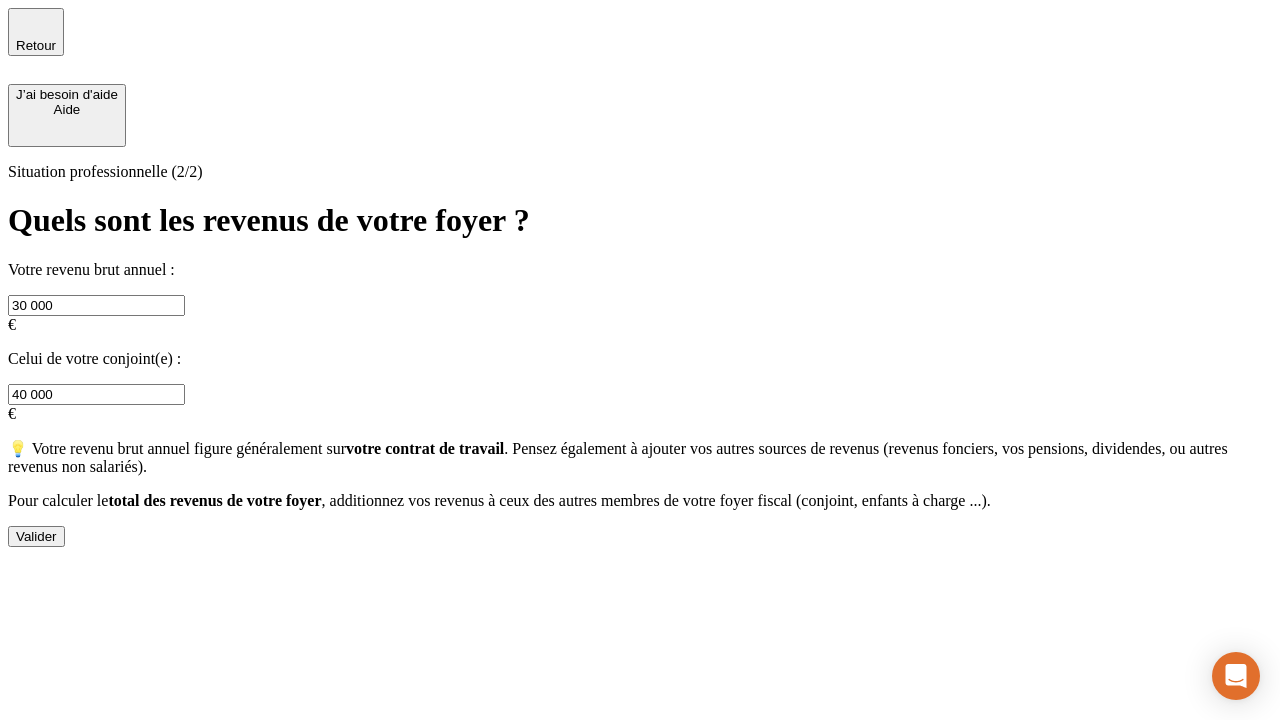 click on "Valider" at bounding box center [36, 536] 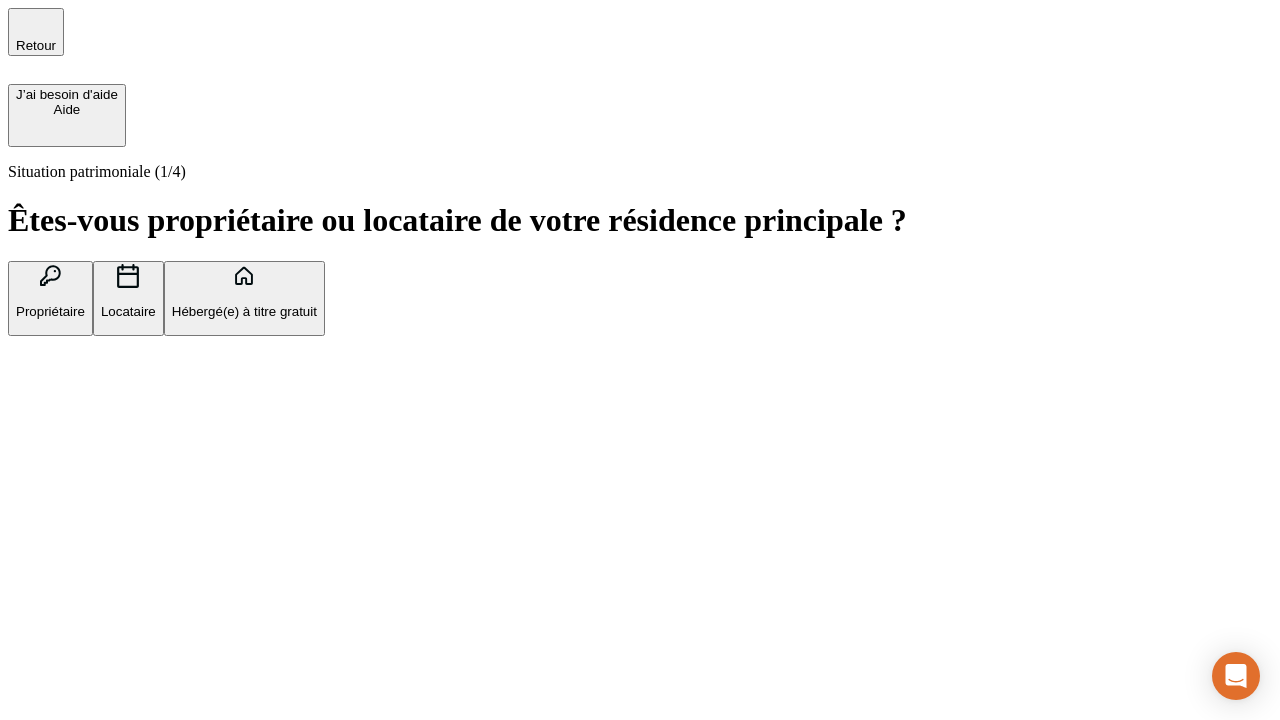 click on "Propriétaire" at bounding box center (50, 311) 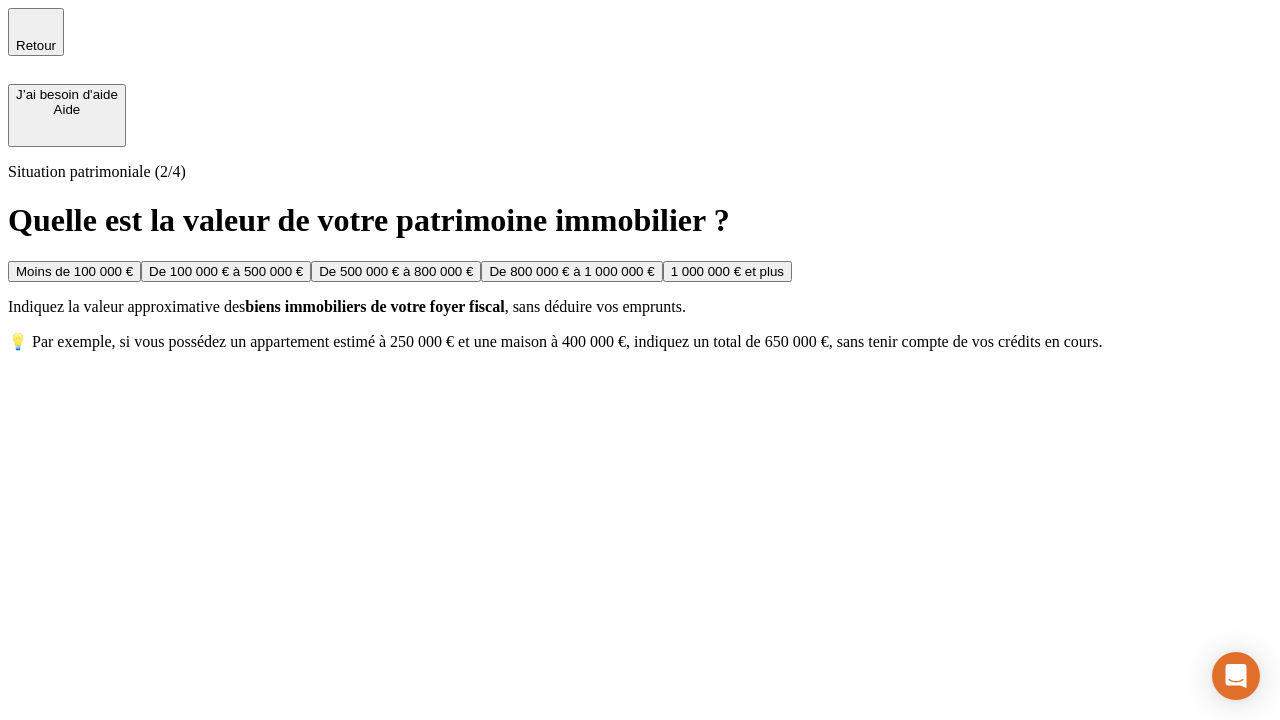 click on "De 100 000 € à 500 000 €" at bounding box center [226, 271] 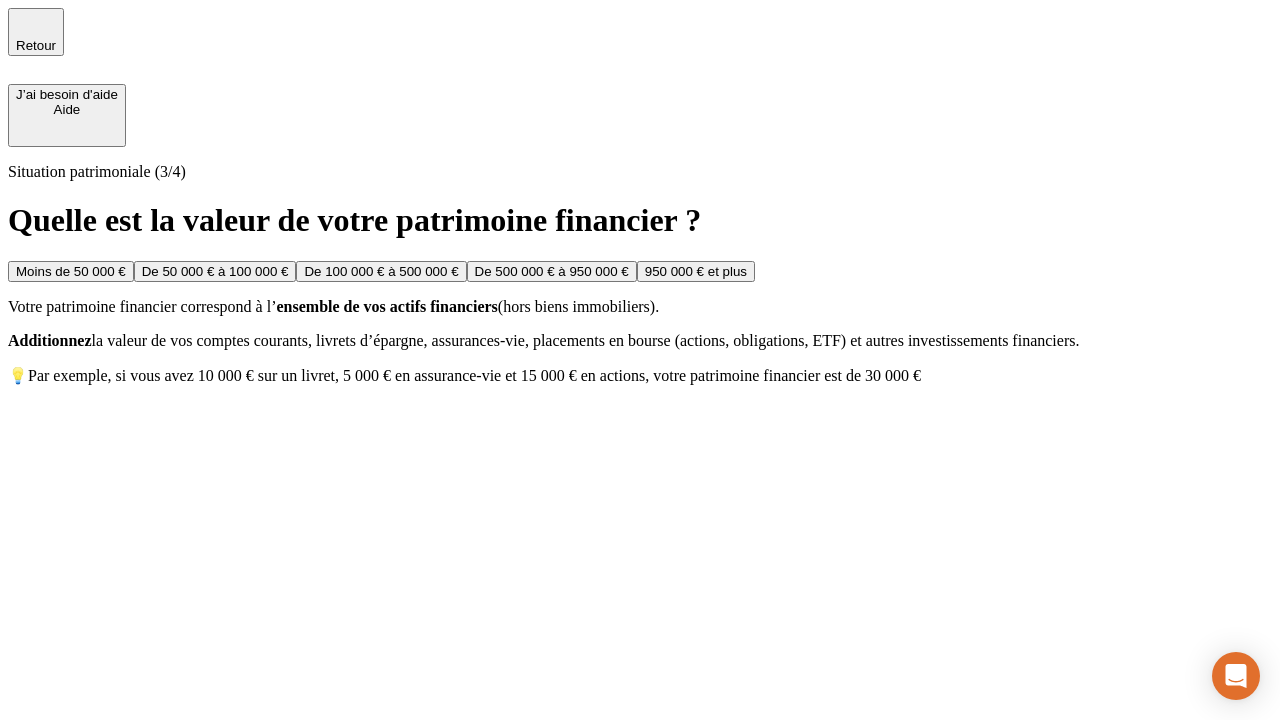 click on "Moins de 50 000 €" at bounding box center (71, 271) 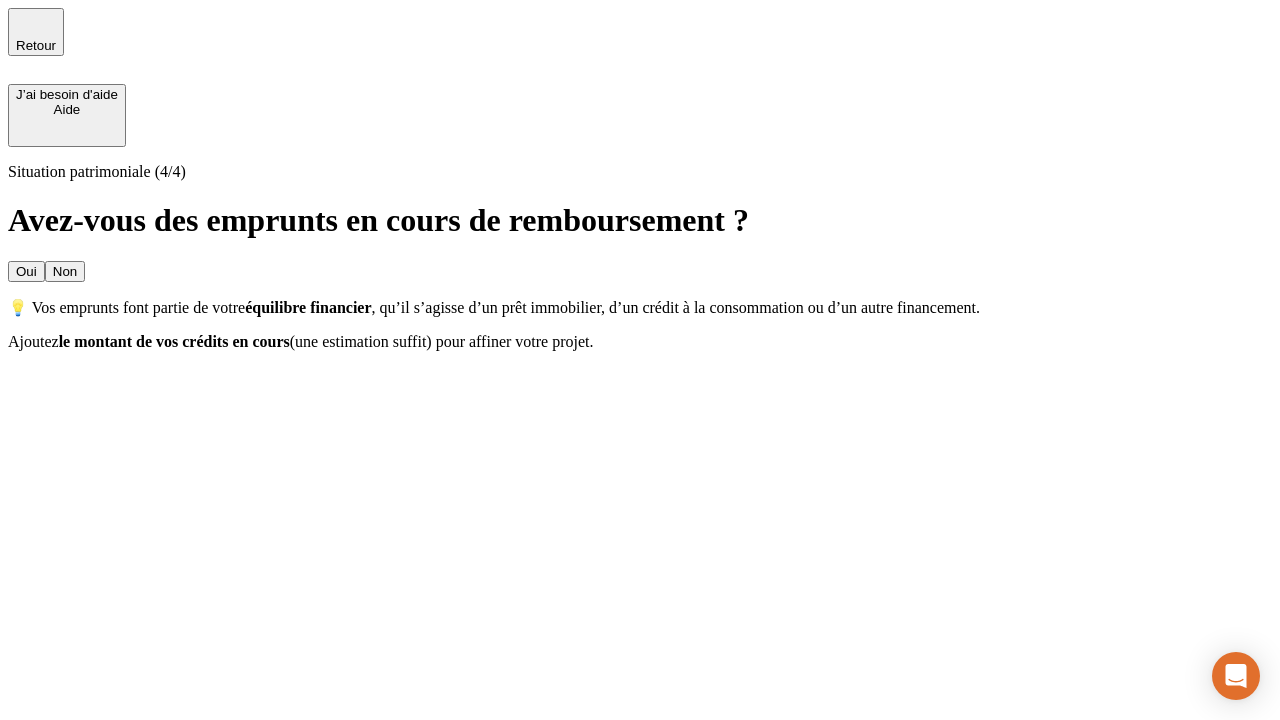 click on "Oui" at bounding box center [26, 271] 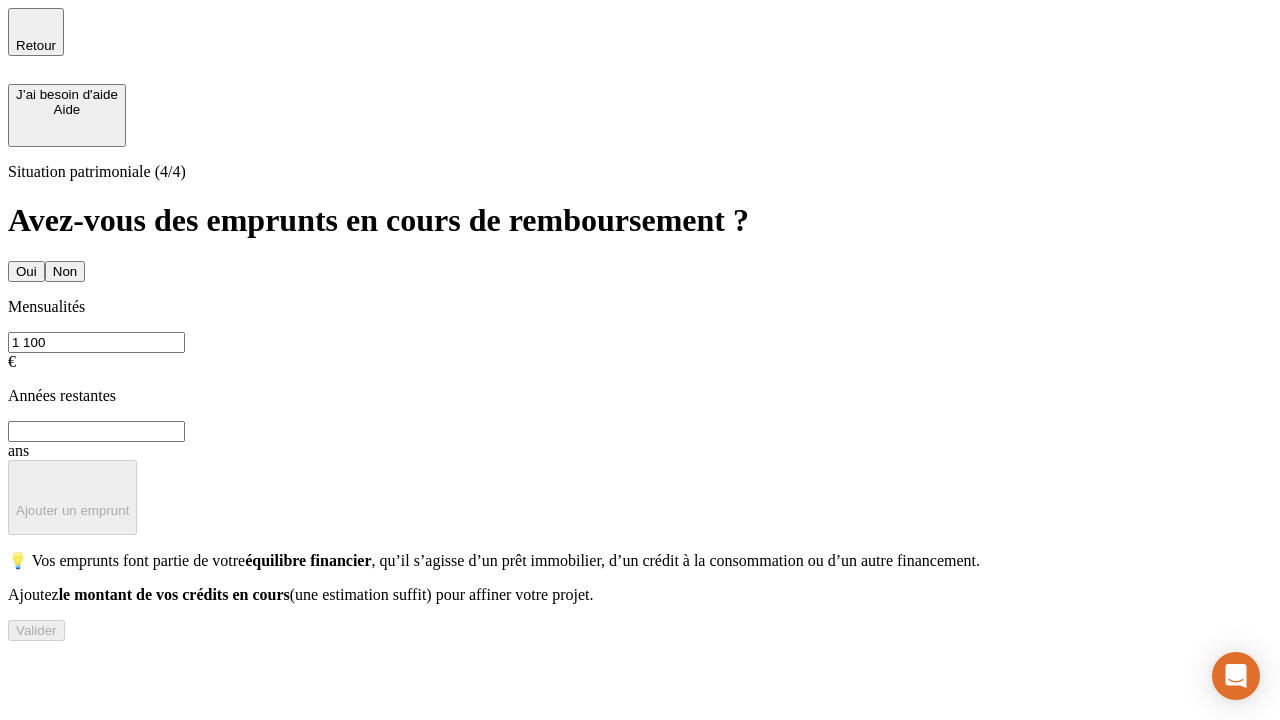type on "1 100" 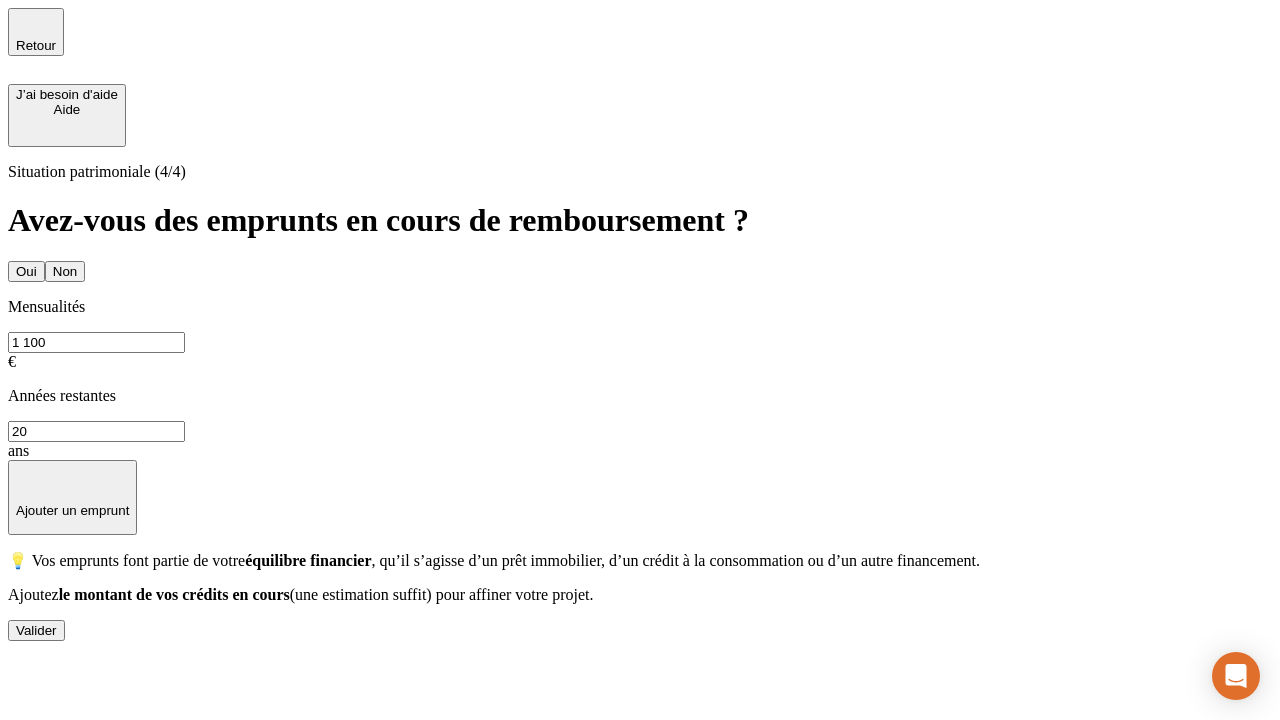click on "Valider" at bounding box center (36, 630) 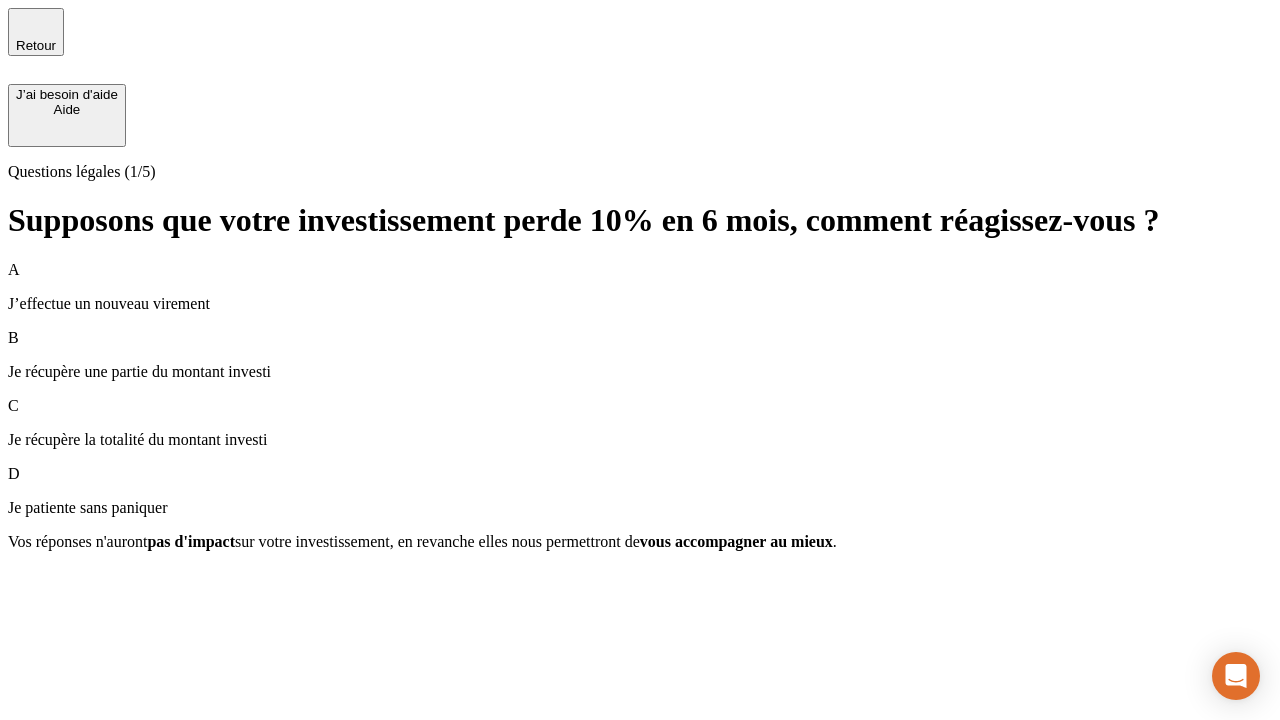 click on "Je récupère une partie du montant investi" at bounding box center (640, 372) 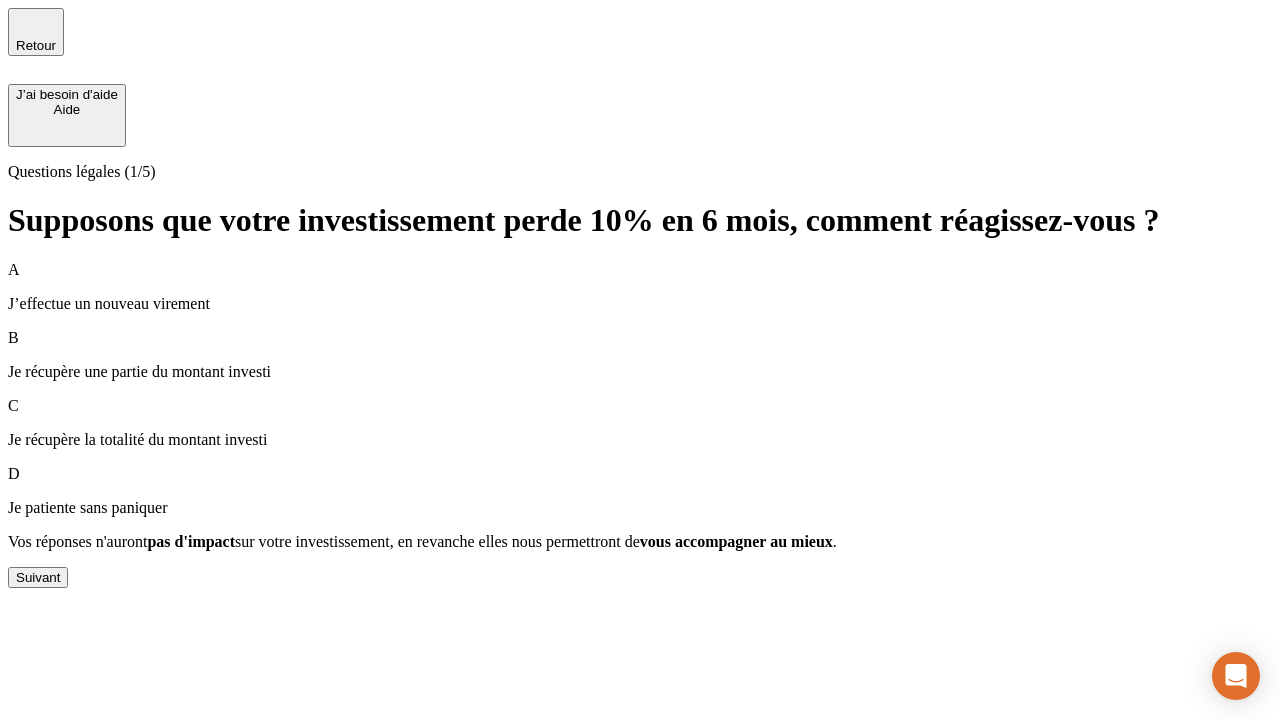 click on "Suivant" at bounding box center [38, 577] 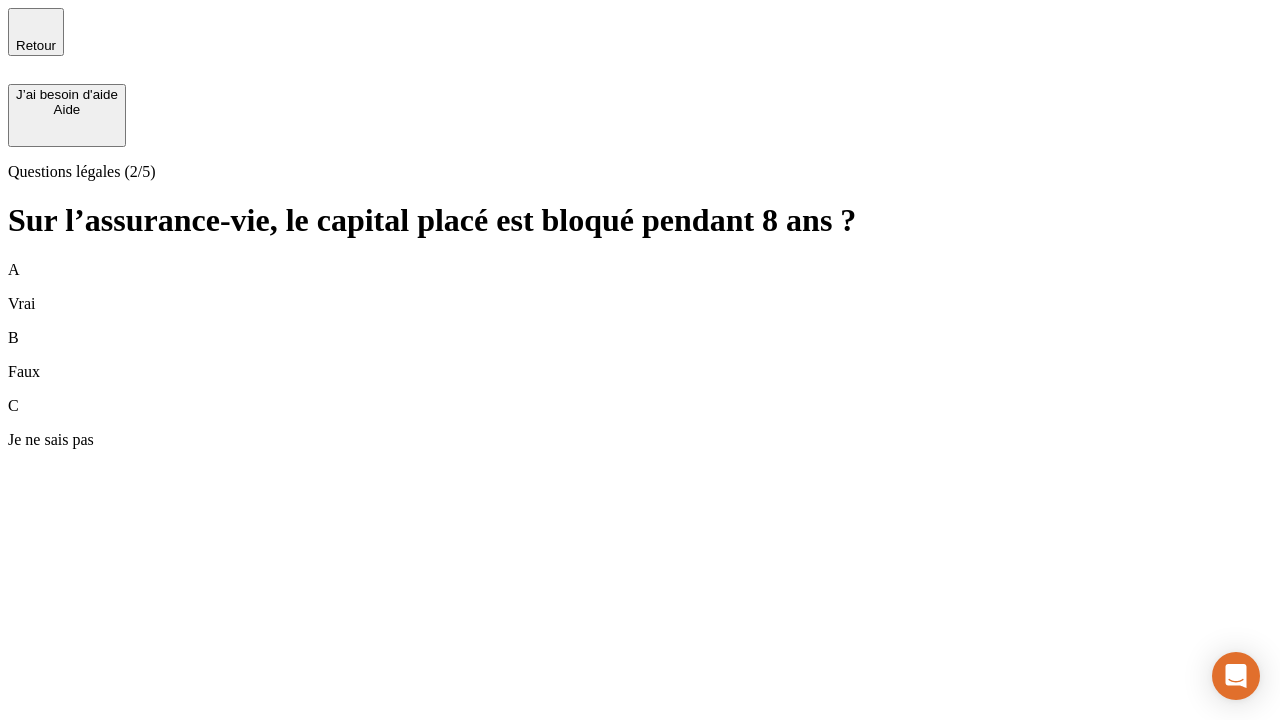 click on "A Vrai" at bounding box center (640, 287) 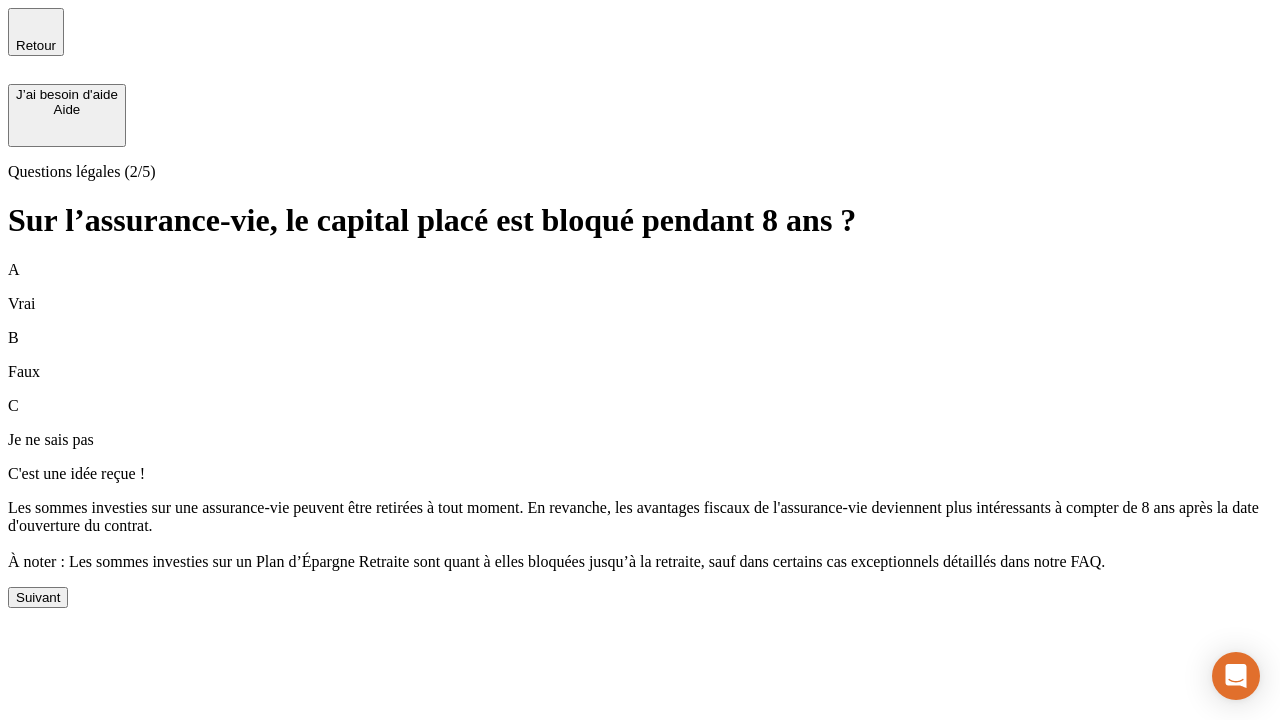 click on "Suivant" at bounding box center (38, 597) 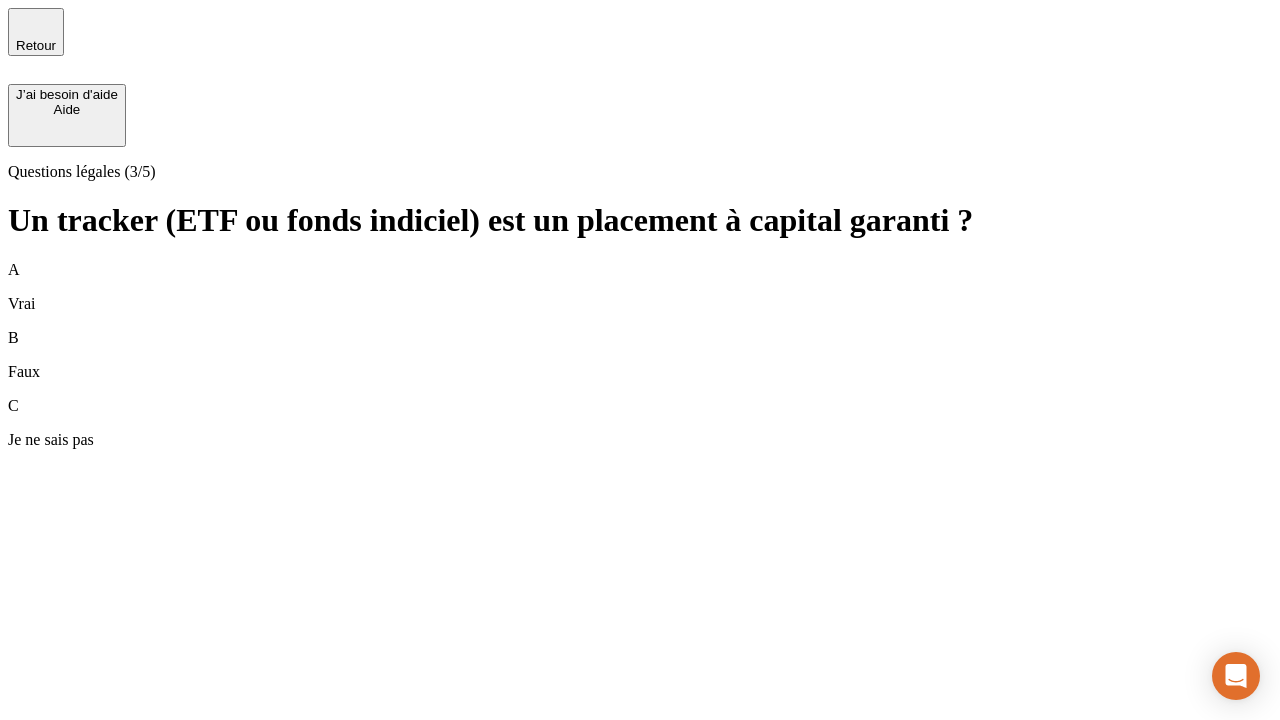 click on "B Faux" at bounding box center [640, 355] 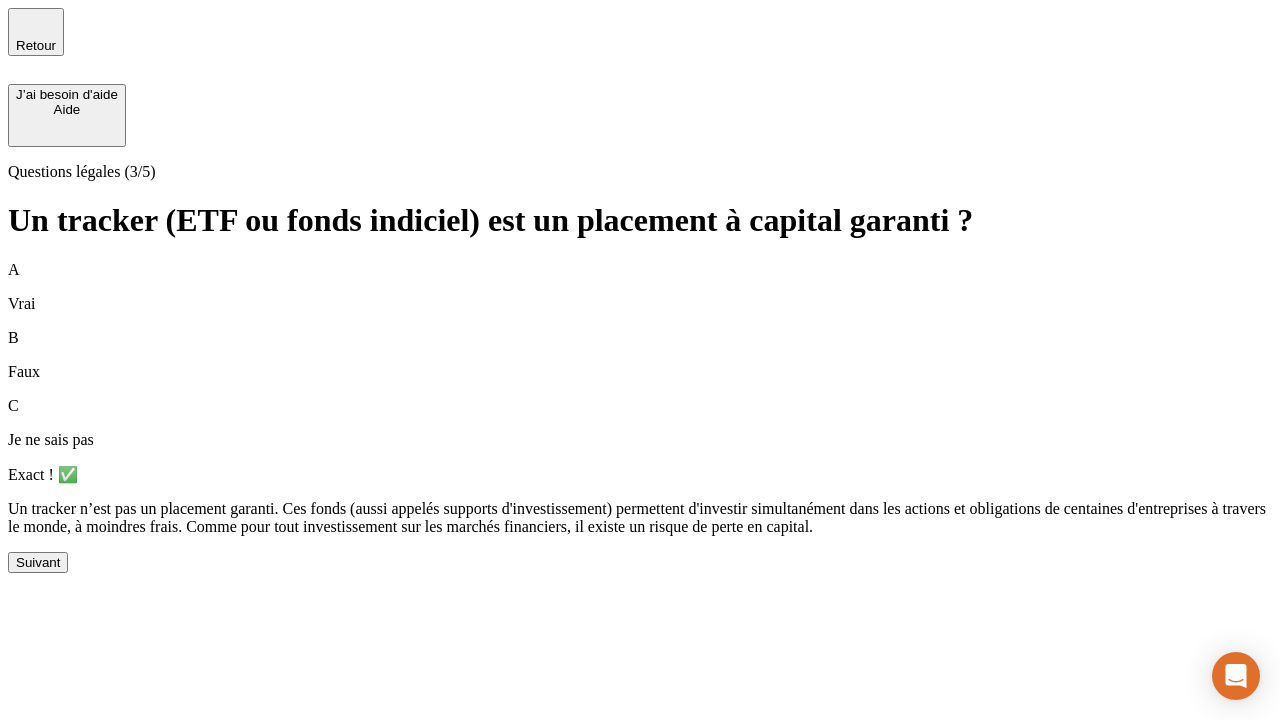 click on "Suivant" at bounding box center [38, 562] 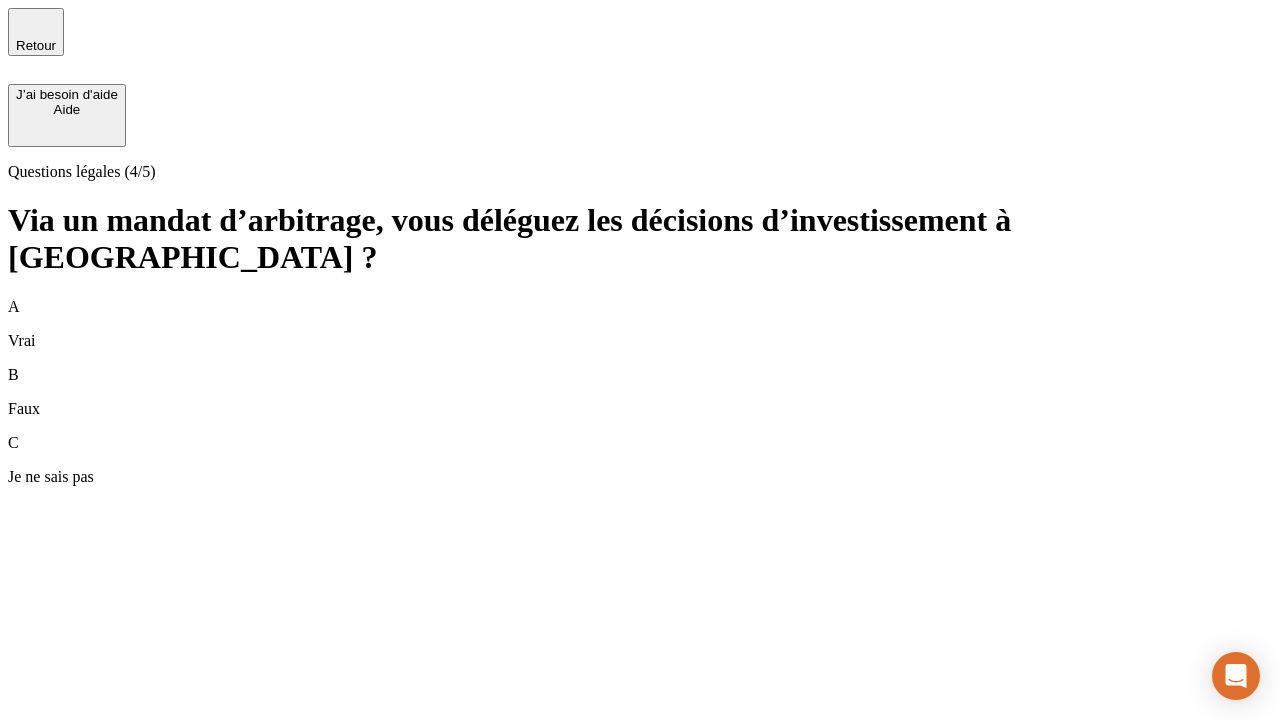 click on "A Vrai" at bounding box center (640, 324) 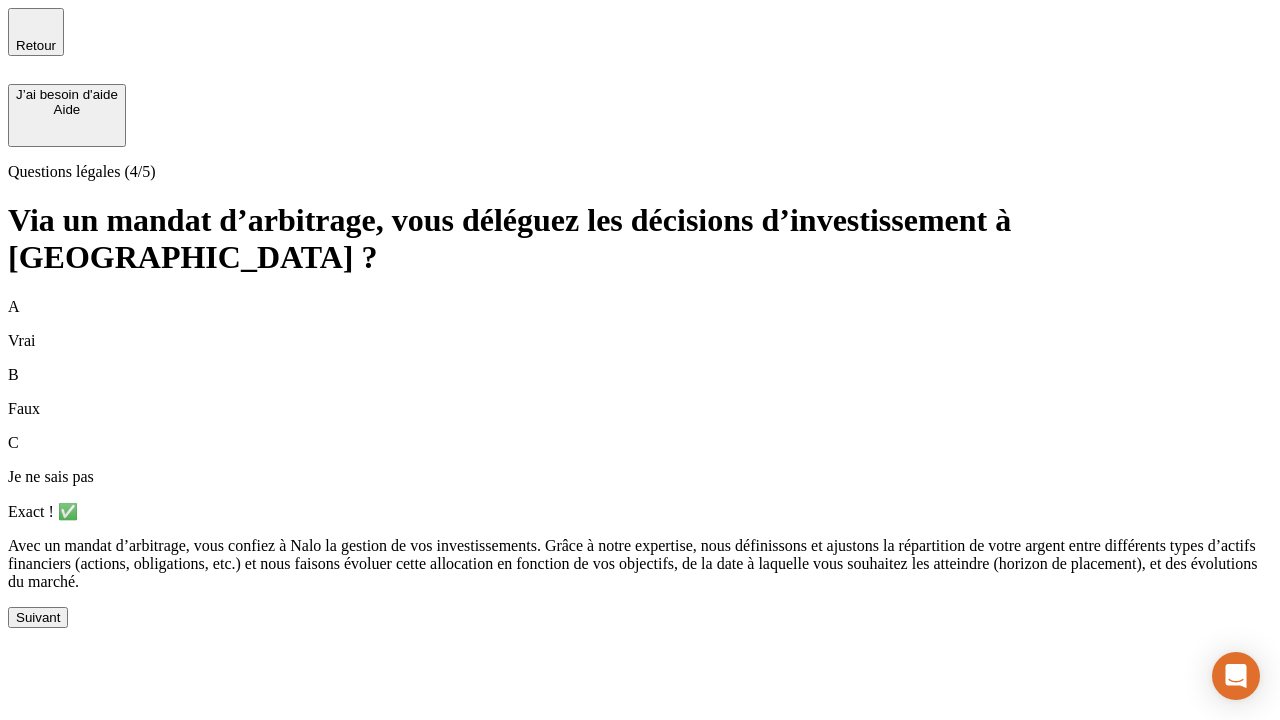 click on "Suivant" at bounding box center [38, 617] 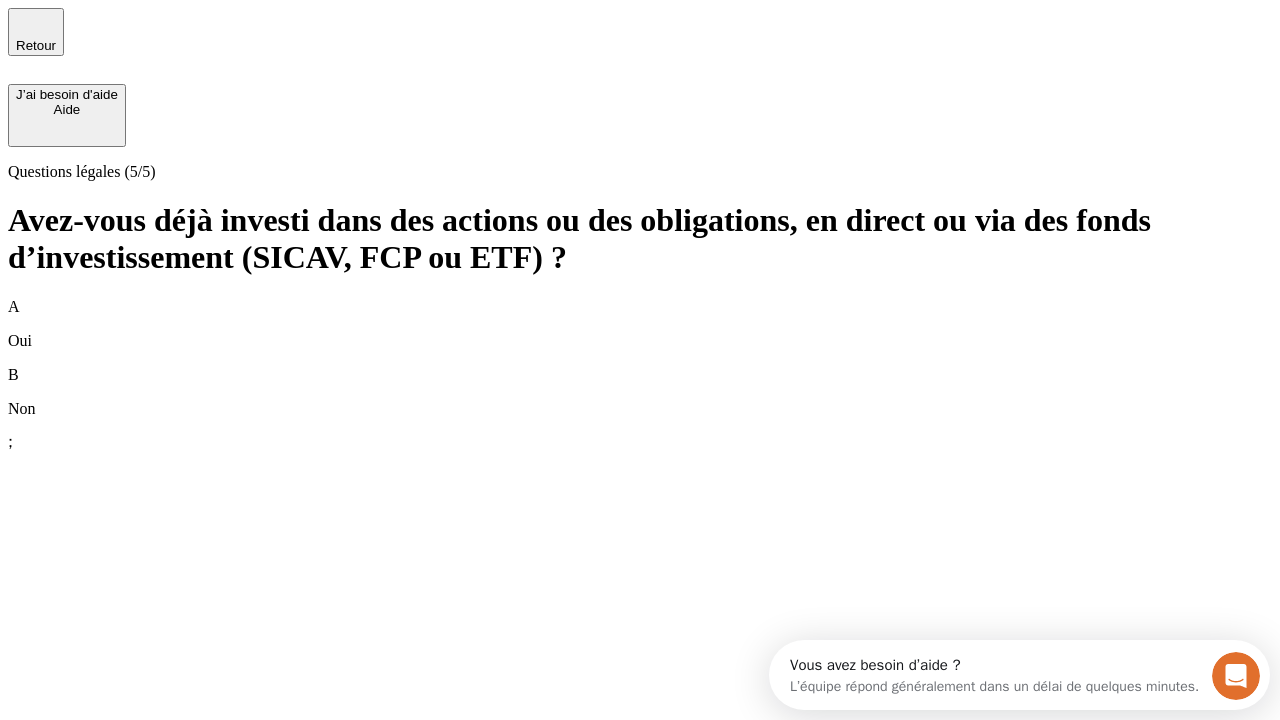 scroll, scrollTop: 0, scrollLeft: 0, axis: both 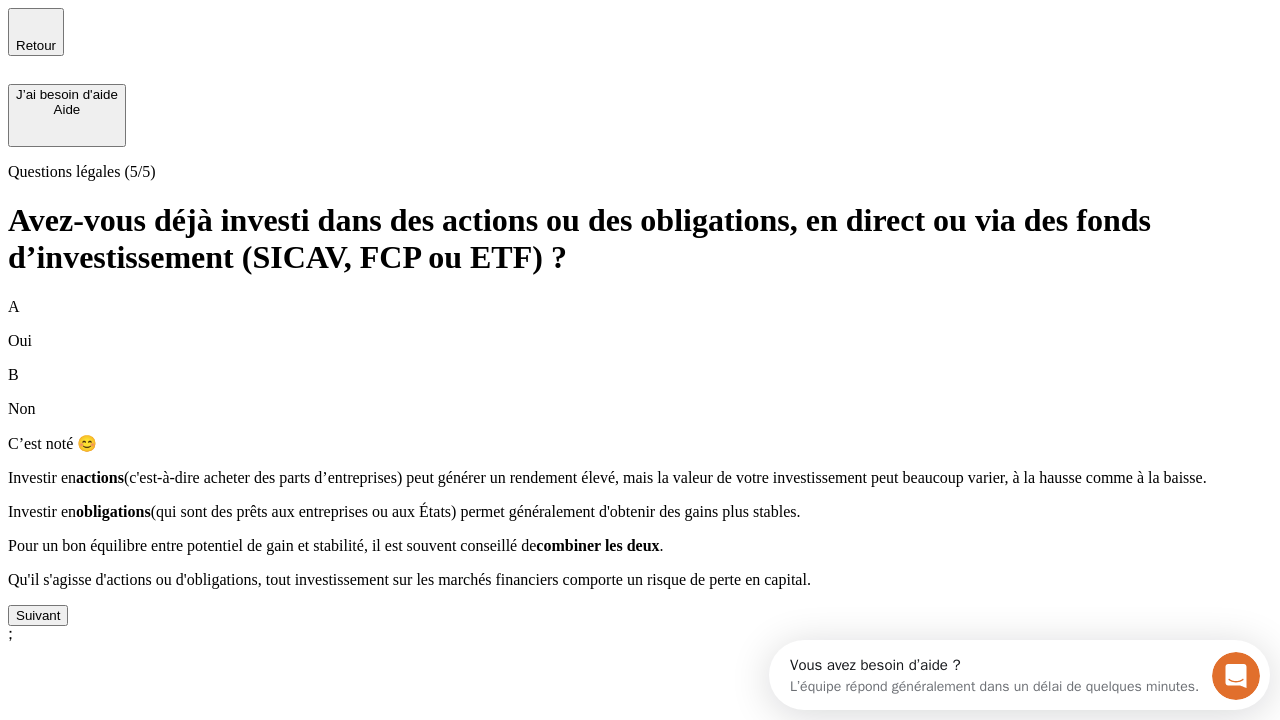 click on "Suivant" at bounding box center [38, 615] 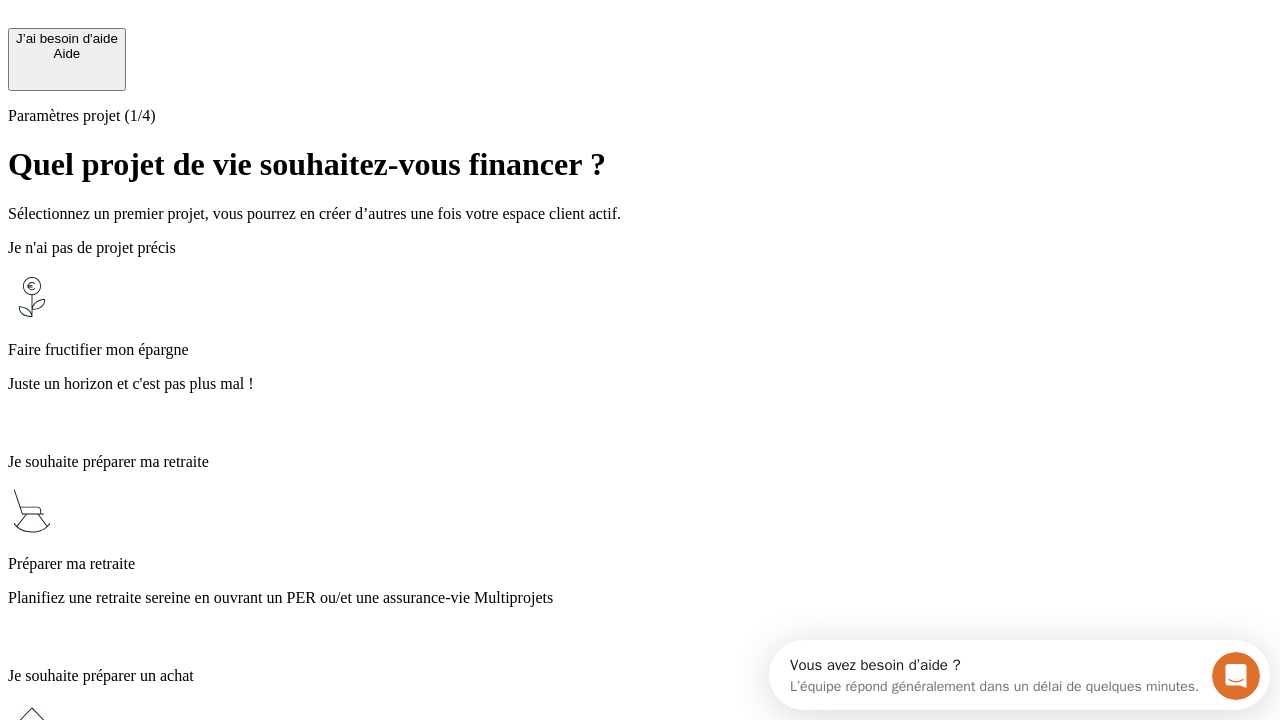 scroll, scrollTop: 18, scrollLeft: 0, axis: vertical 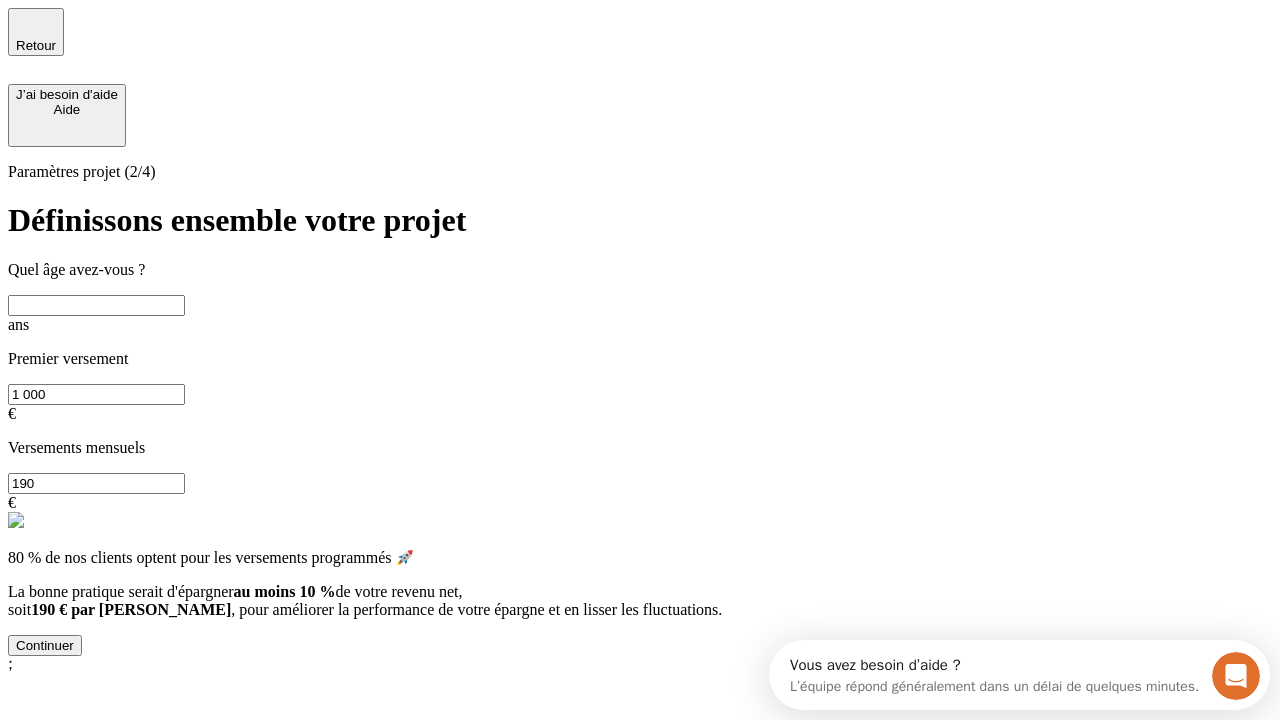 click at bounding box center (96, 305) 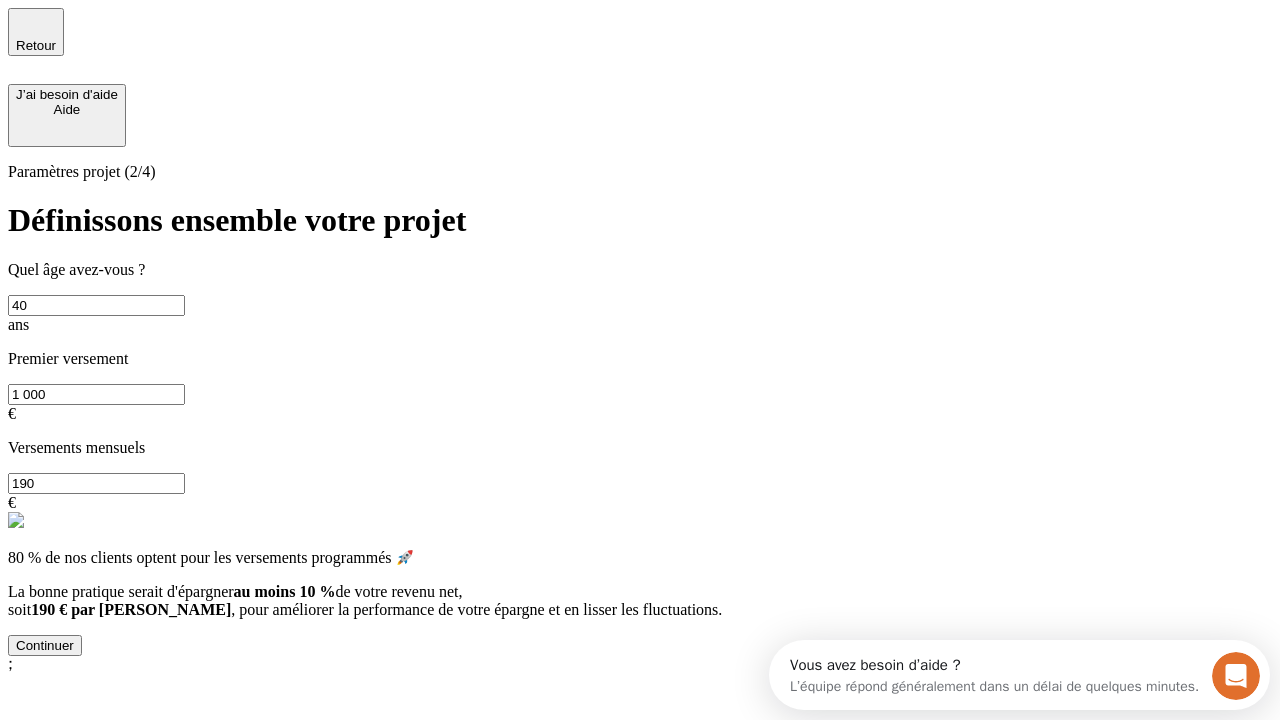 type on "40" 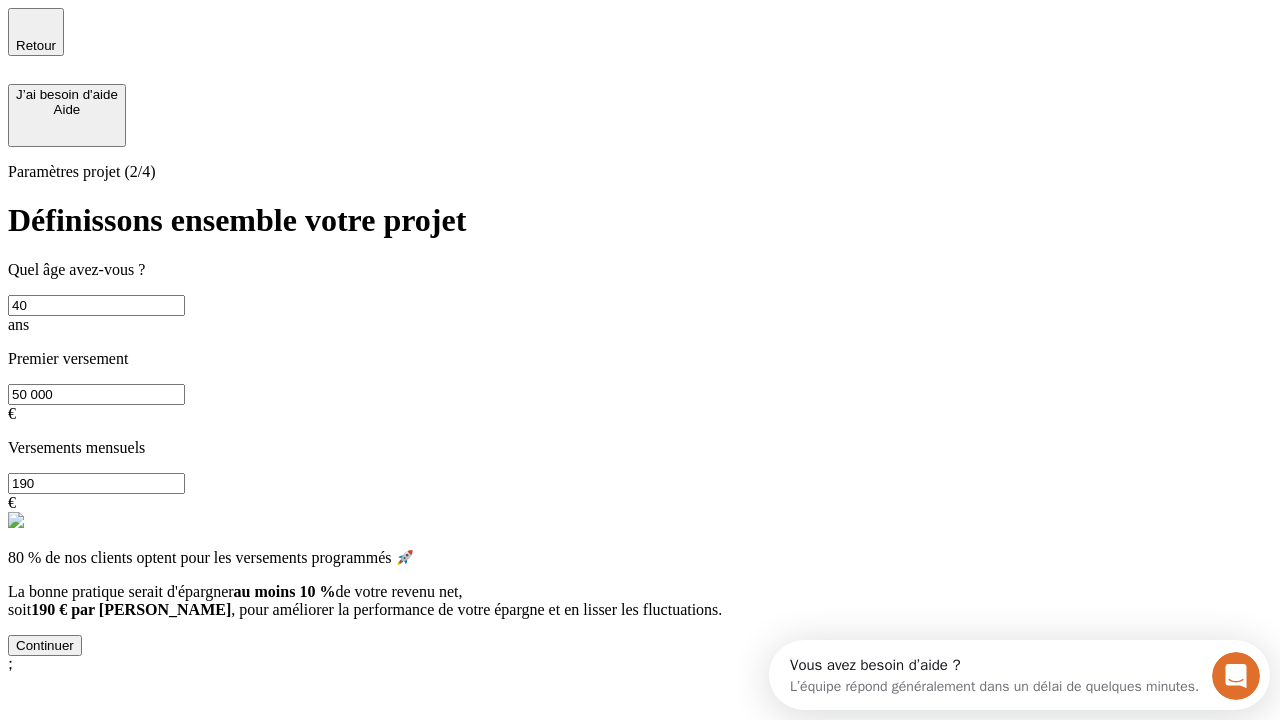 type on "50 000" 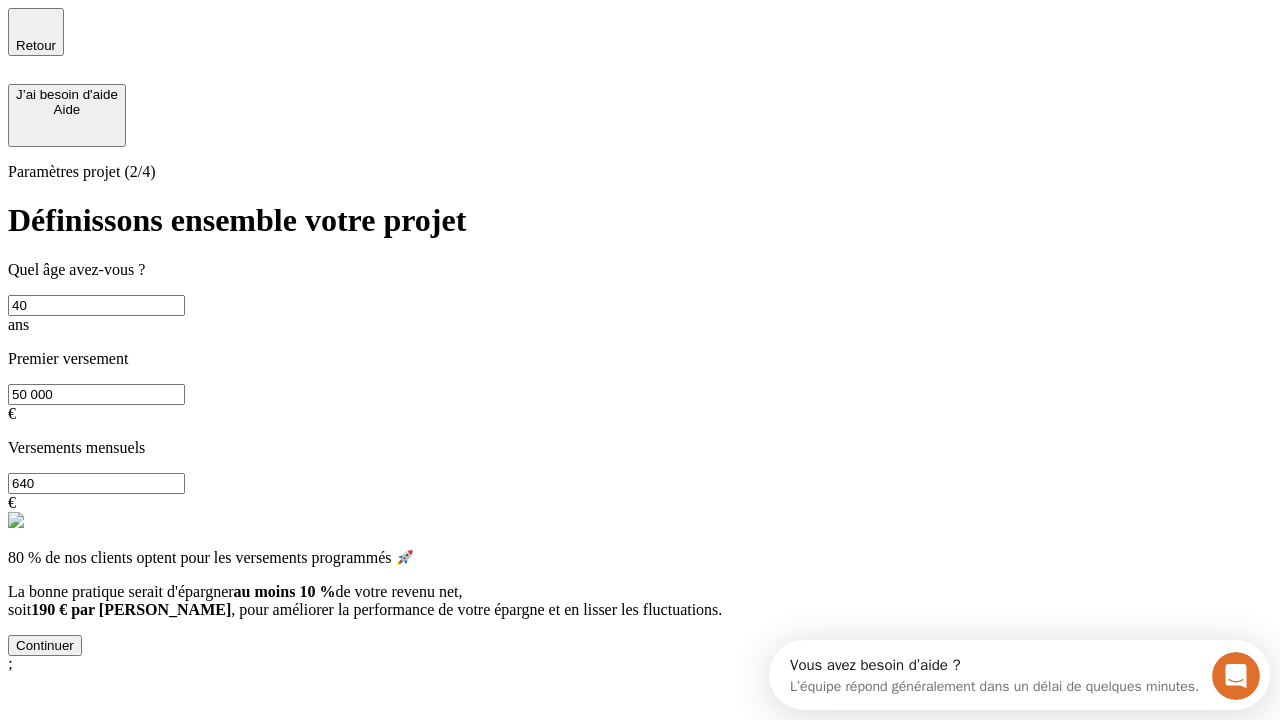 type on "640" 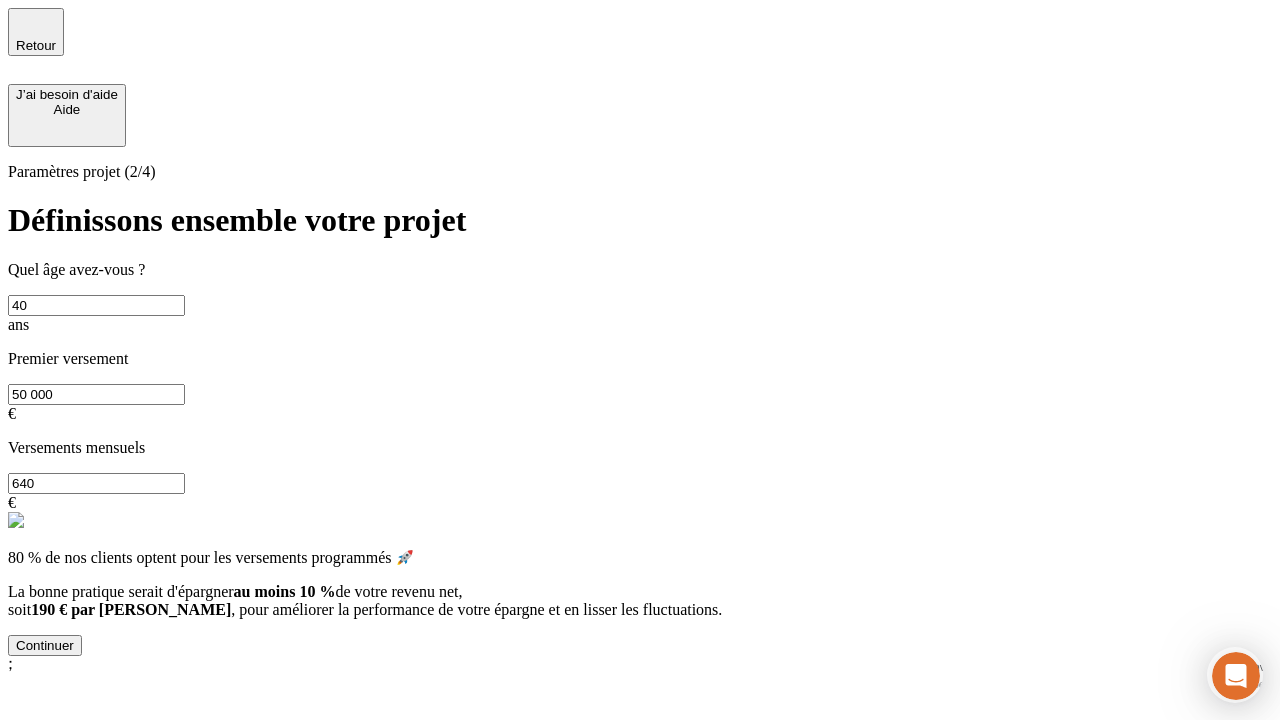 scroll, scrollTop: 0, scrollLeft: 0, axis: both 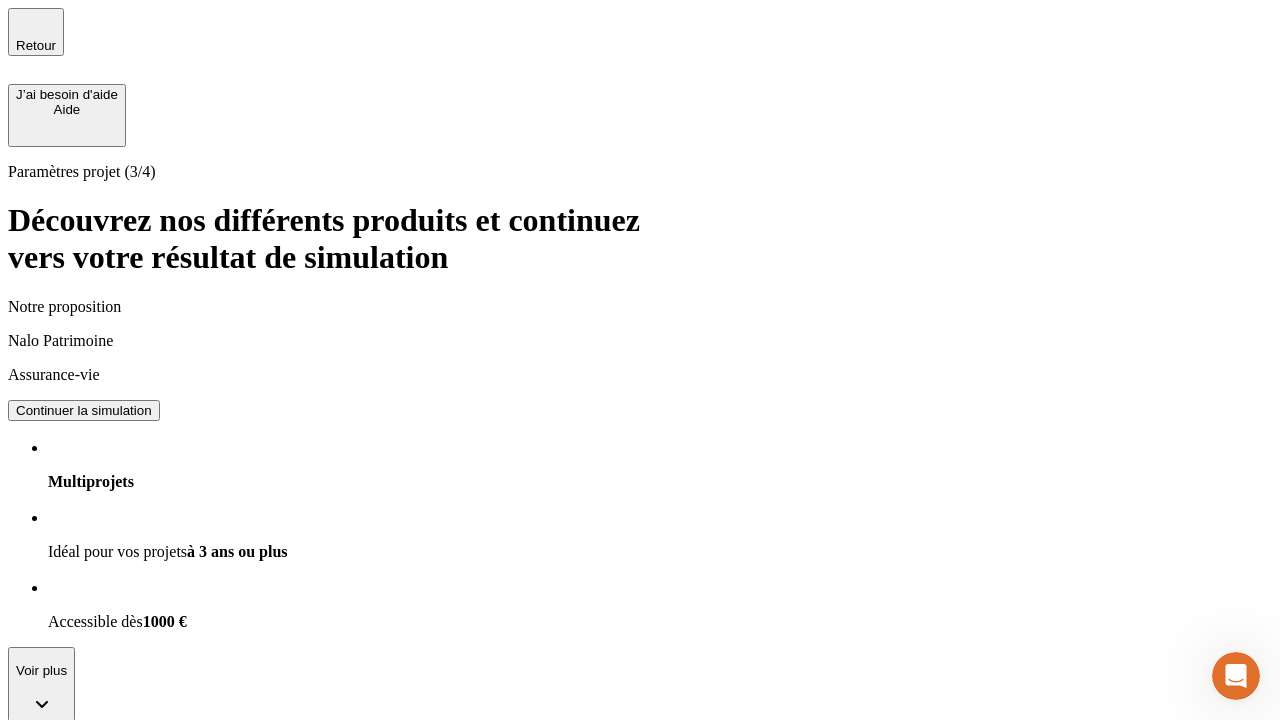 click on "Continuer la simulation" at bounding box center [84, 410] 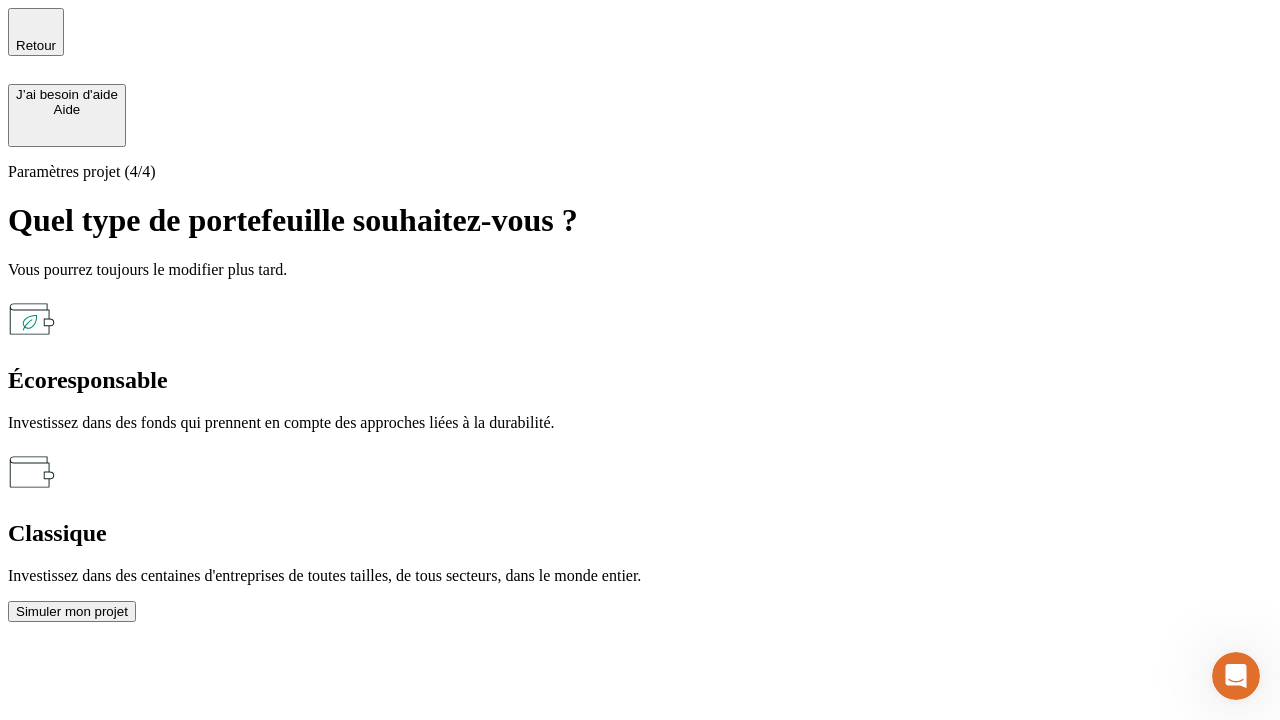 click on "Classique" at bounding box center [640, 533] 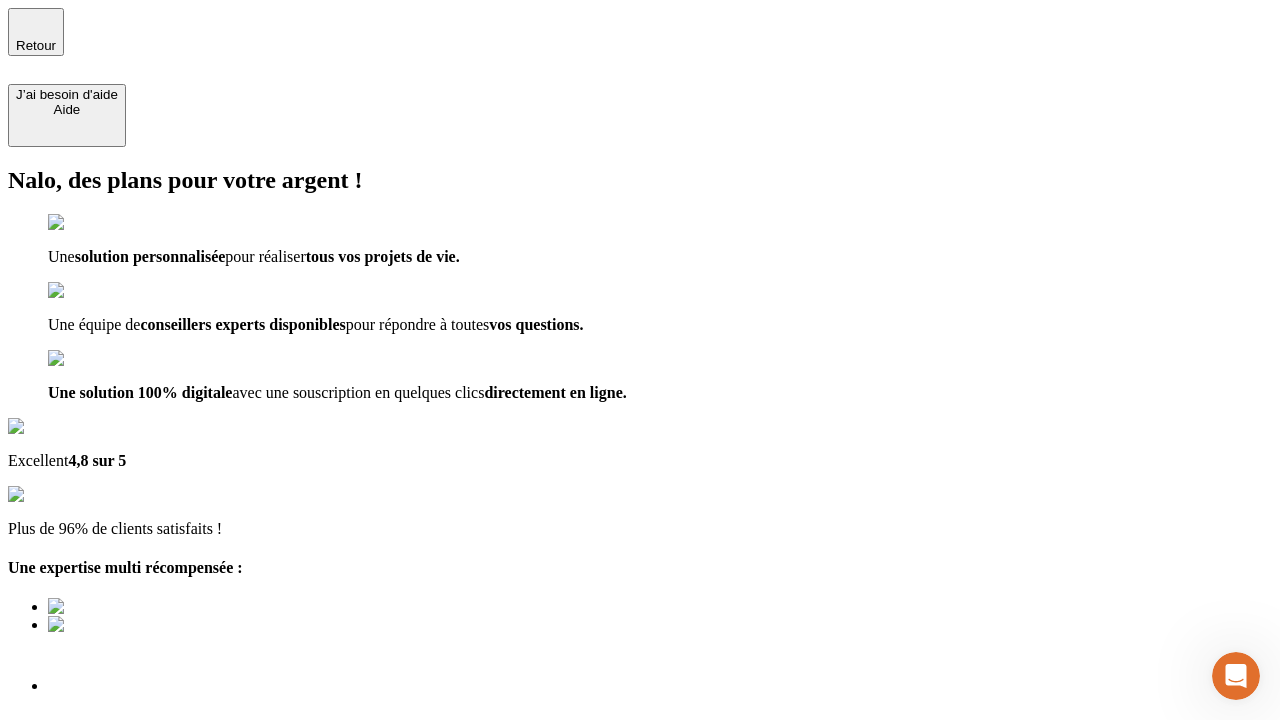 click on "Découvrir ma simulation" at bounding box center (87, 797) 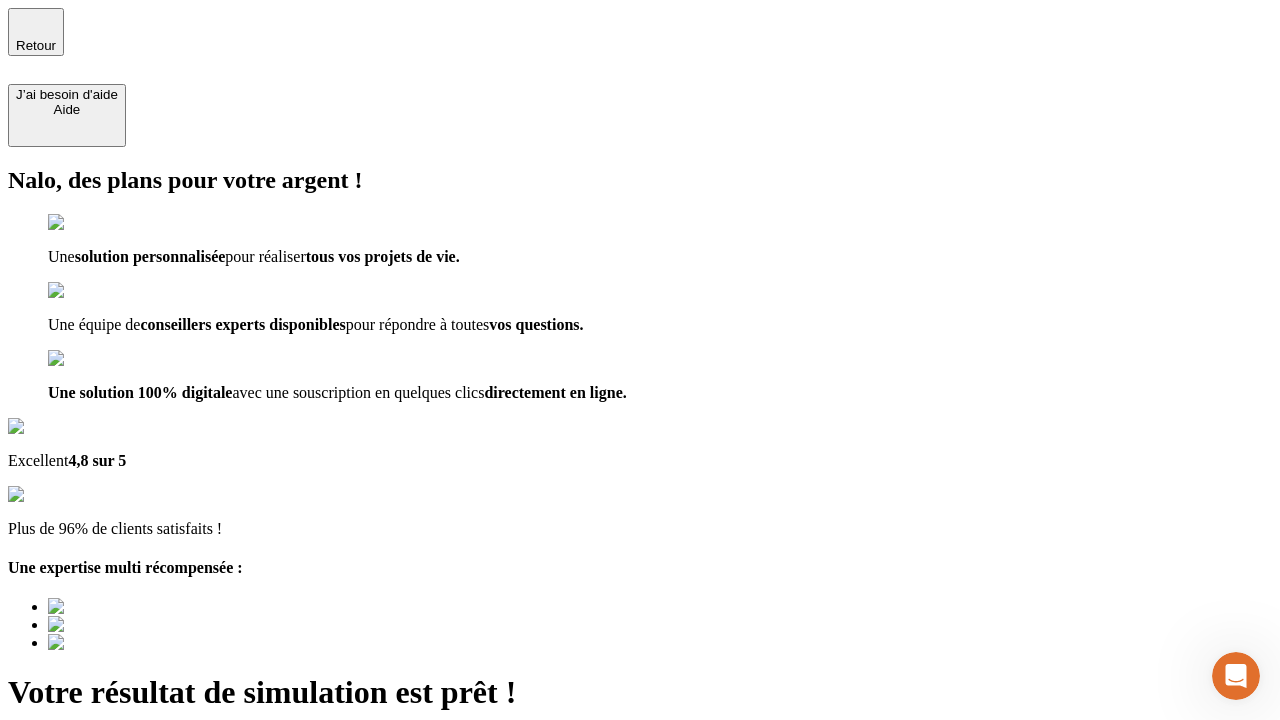 click on "Découvrir ma simulation" at bounding box center (87, 847) 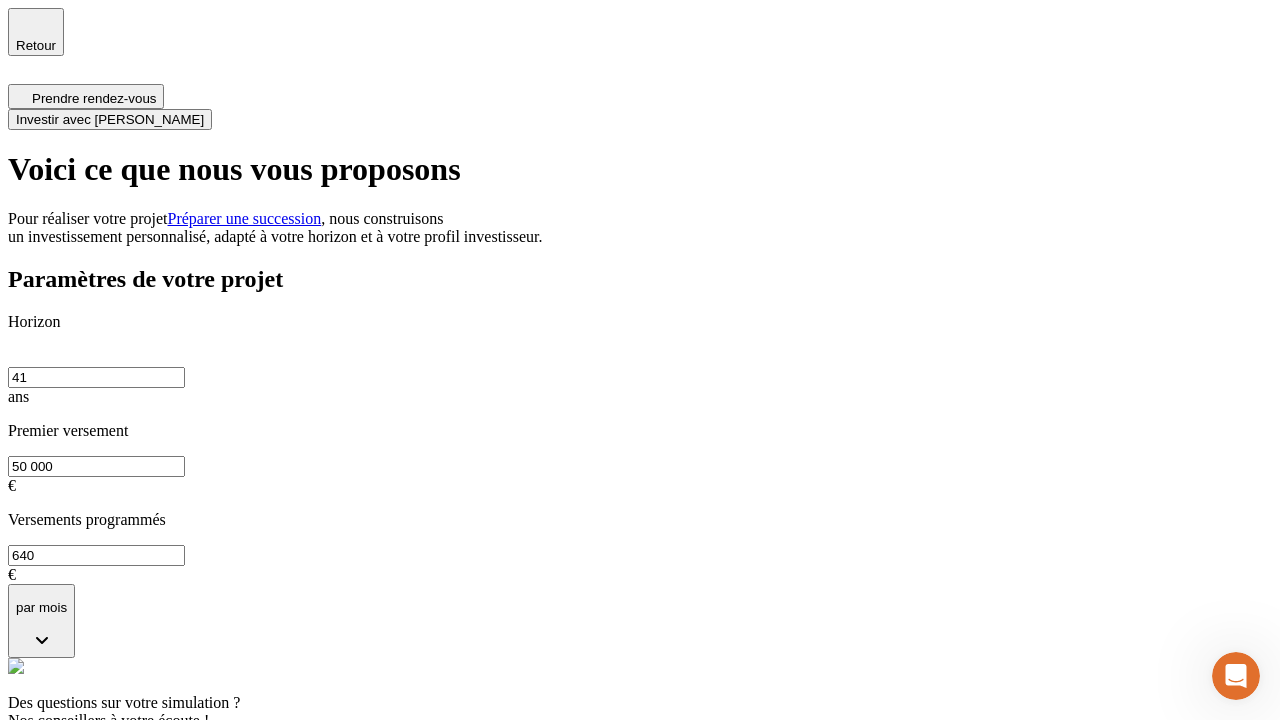 click on "Investir avec [PERSON_NAME]" at bounding box center (110, 119) 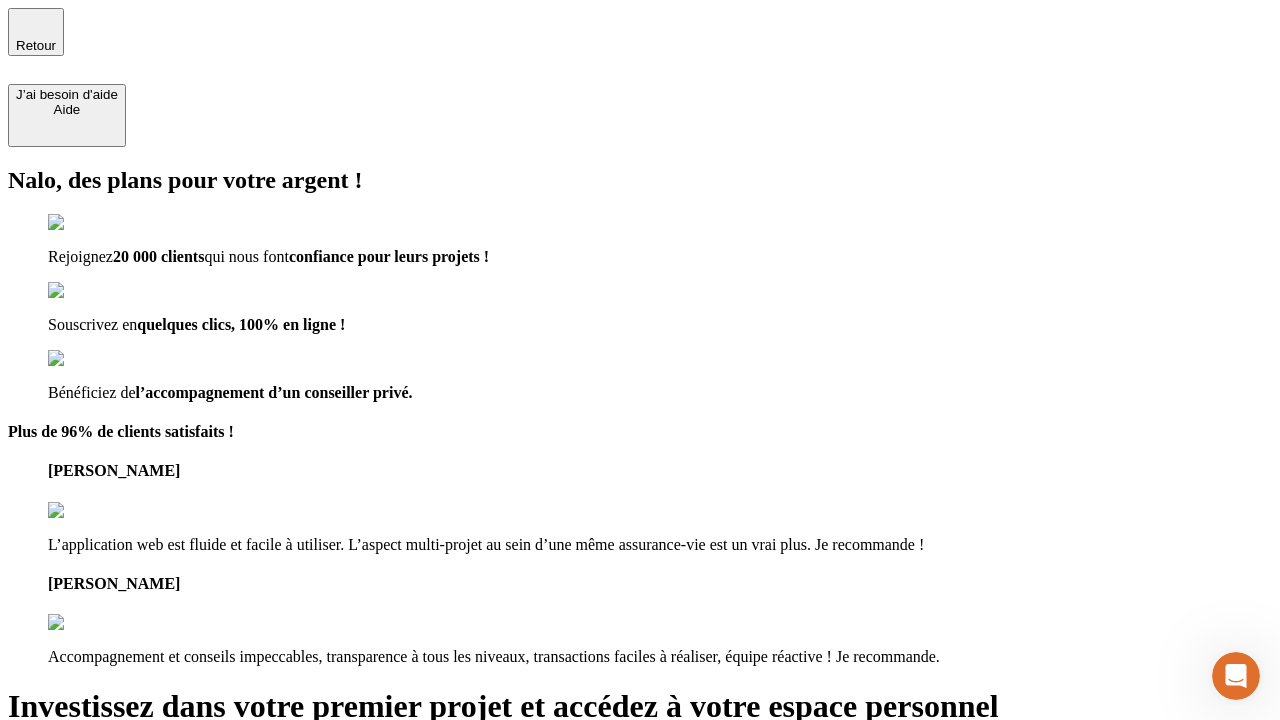 type on "[EMAIL_ADDRESS][DOMAIN_NAME]" 